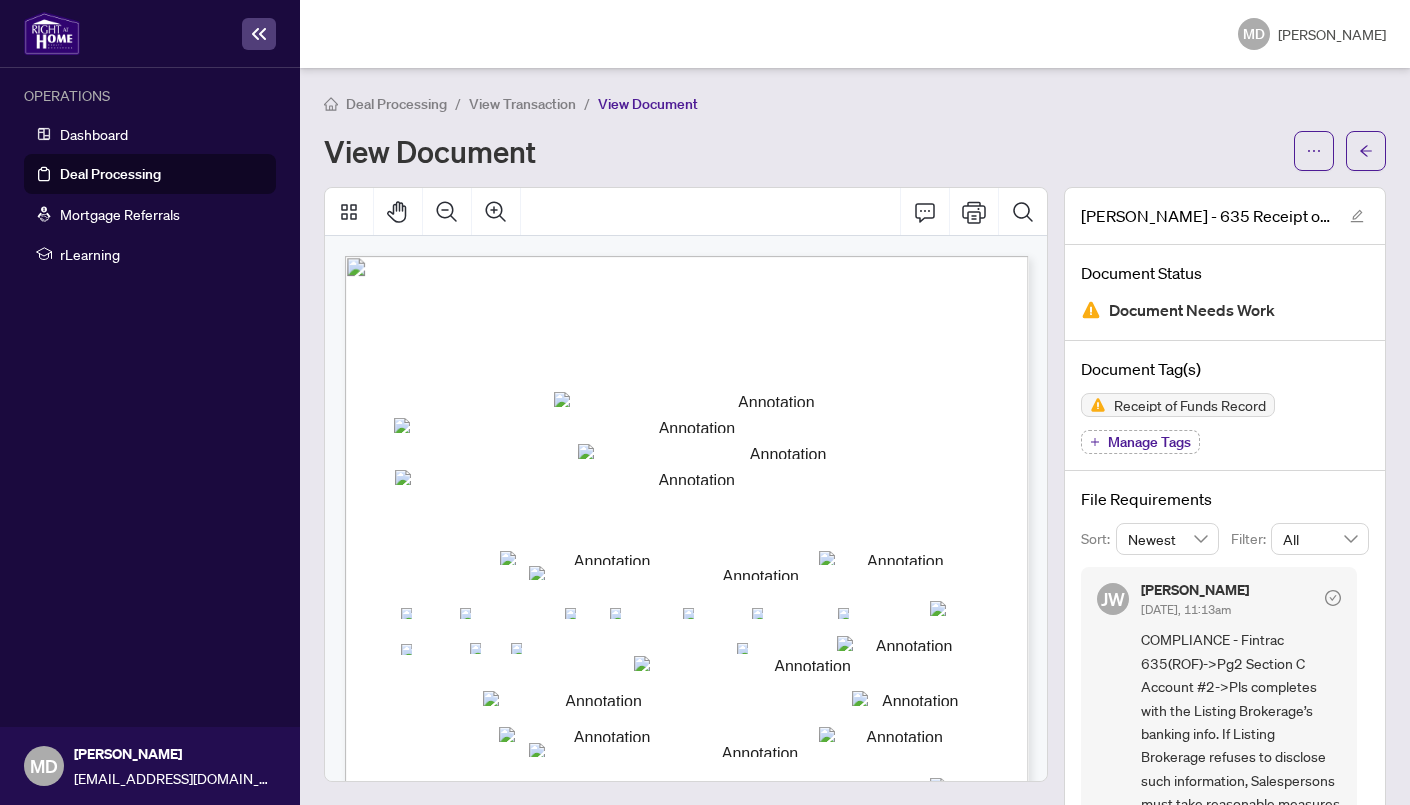 scroll, scrollTop: 0, scrollLeft: 0, axis: both 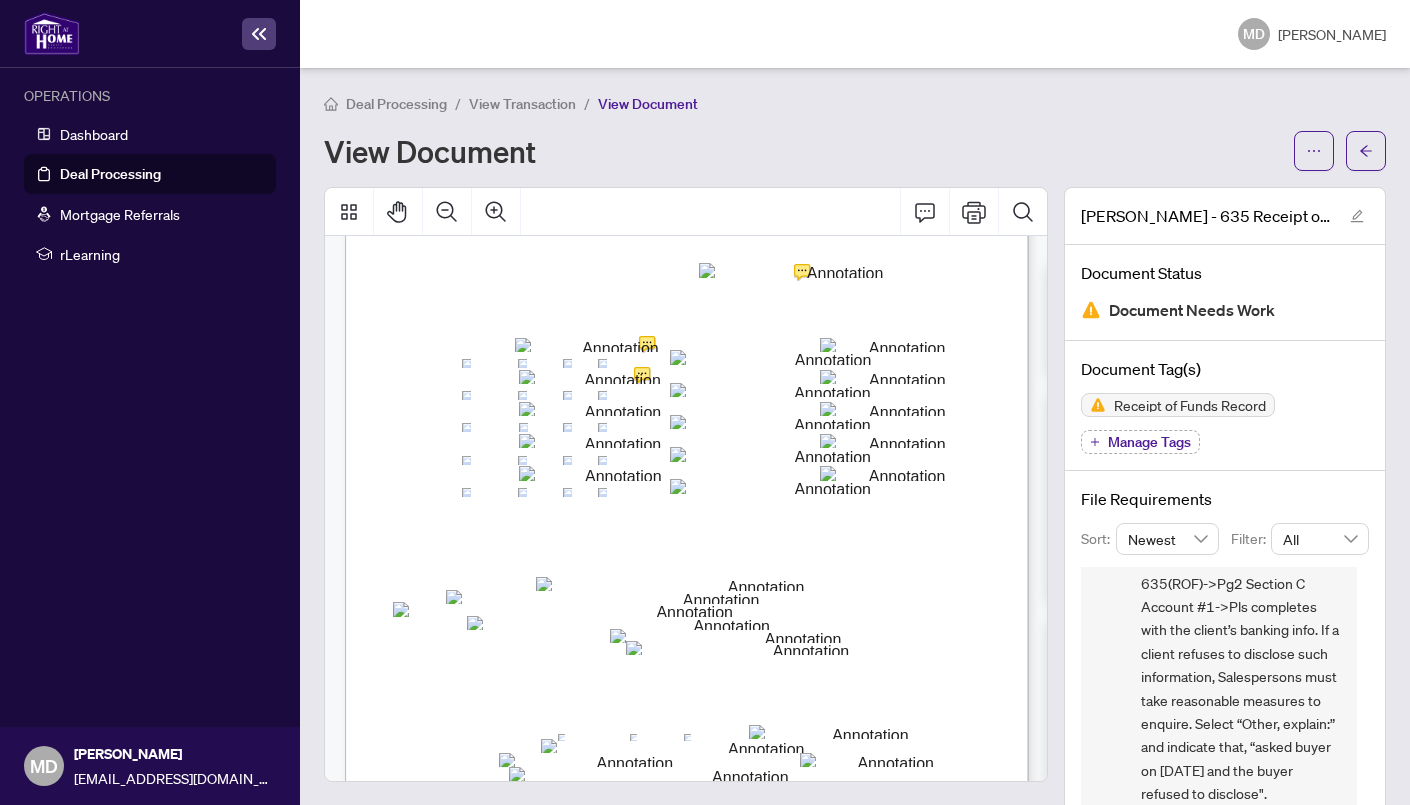 click on "Deal Processing" at bounding box center [110, 174] 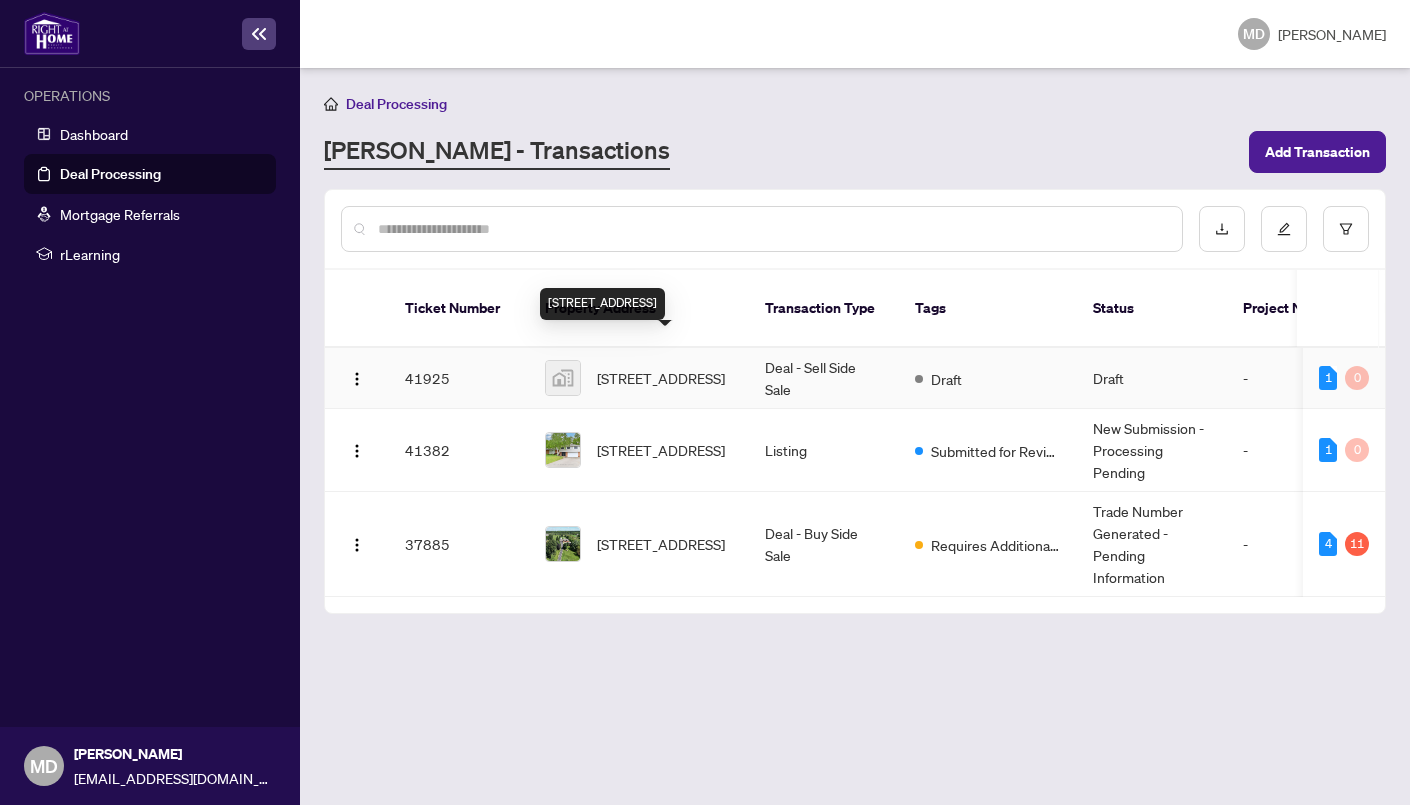 click on "[STREET_ADDRESS]" at bounding box center (661, 378) 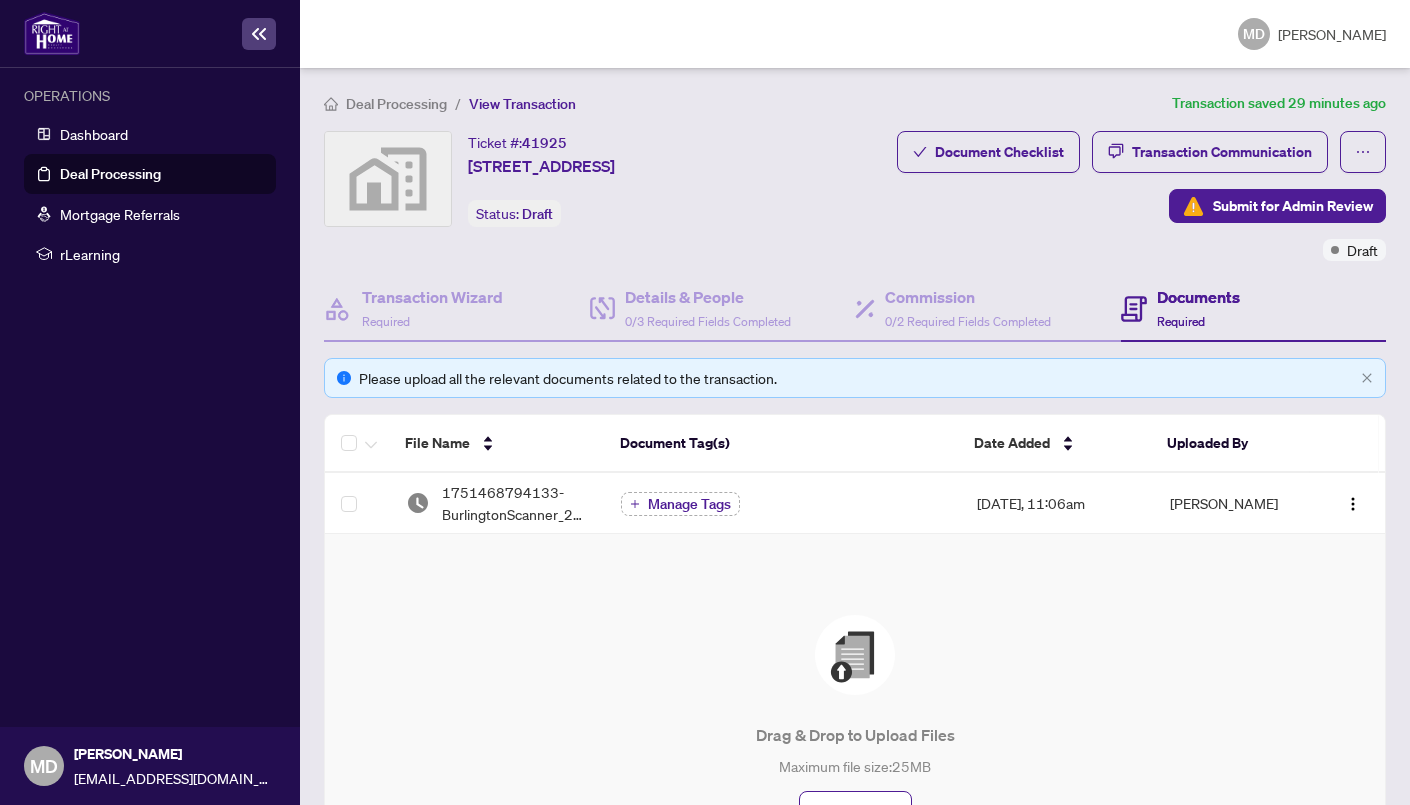 click on "Documents" at bounding box center [1198, 297] 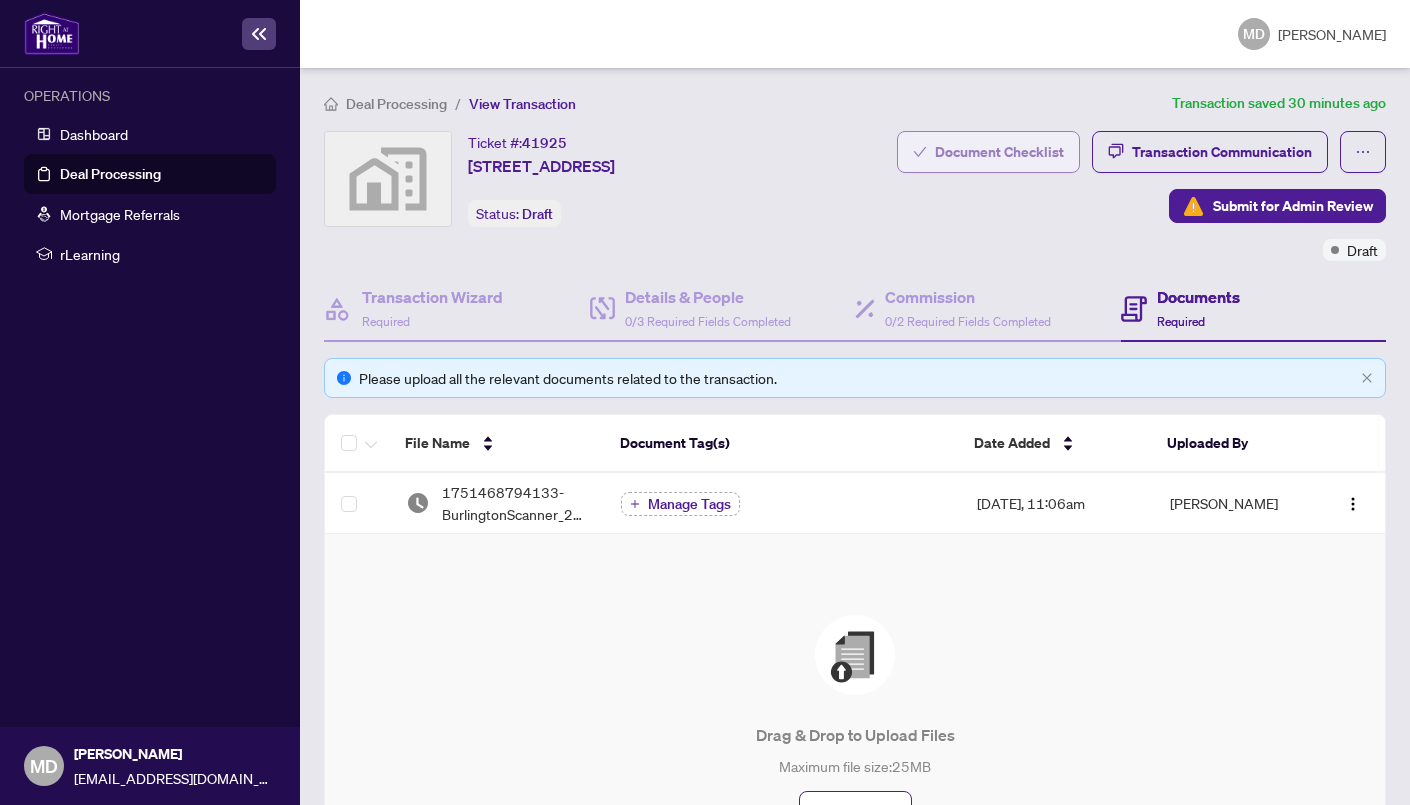 click on "Document Checklist" at bounding box center (999, 152) 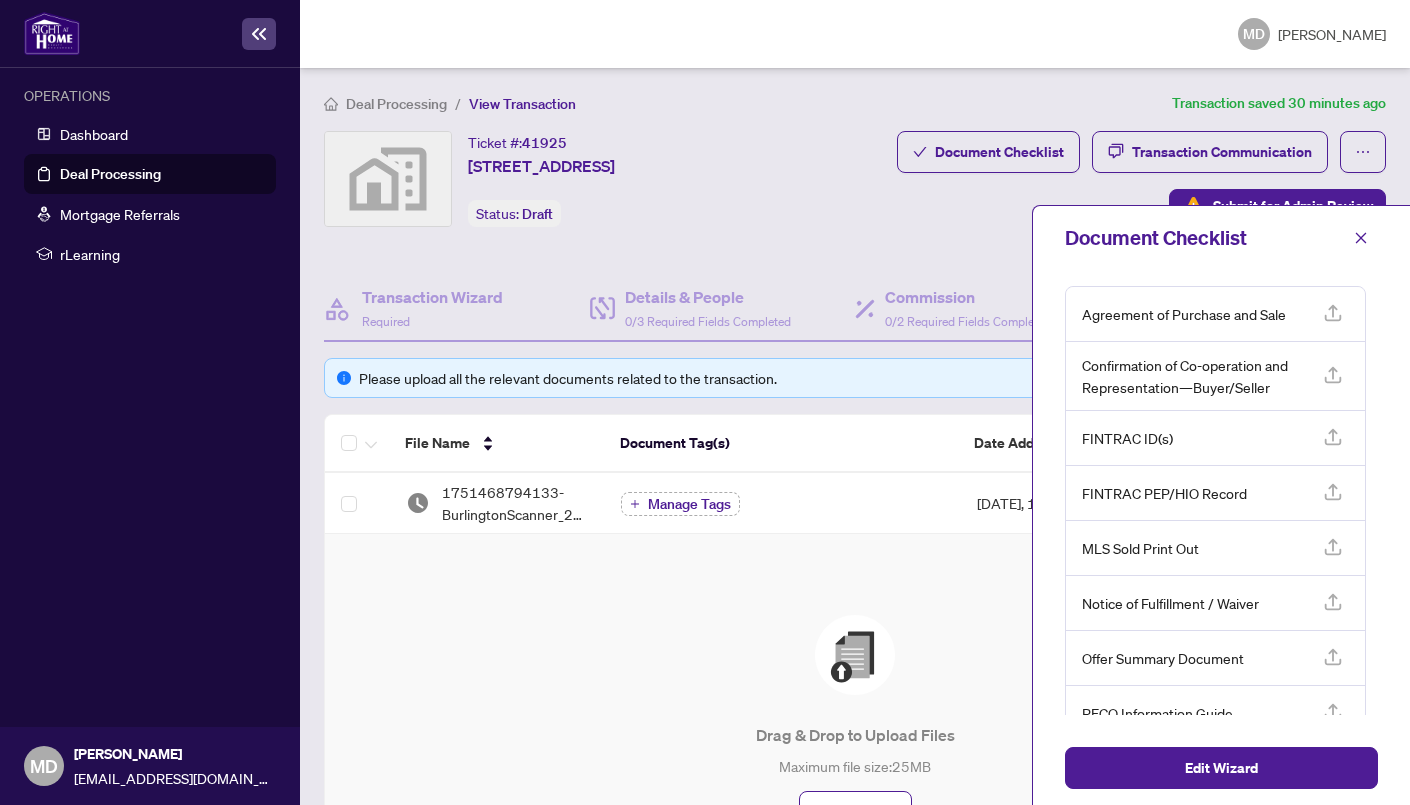 click 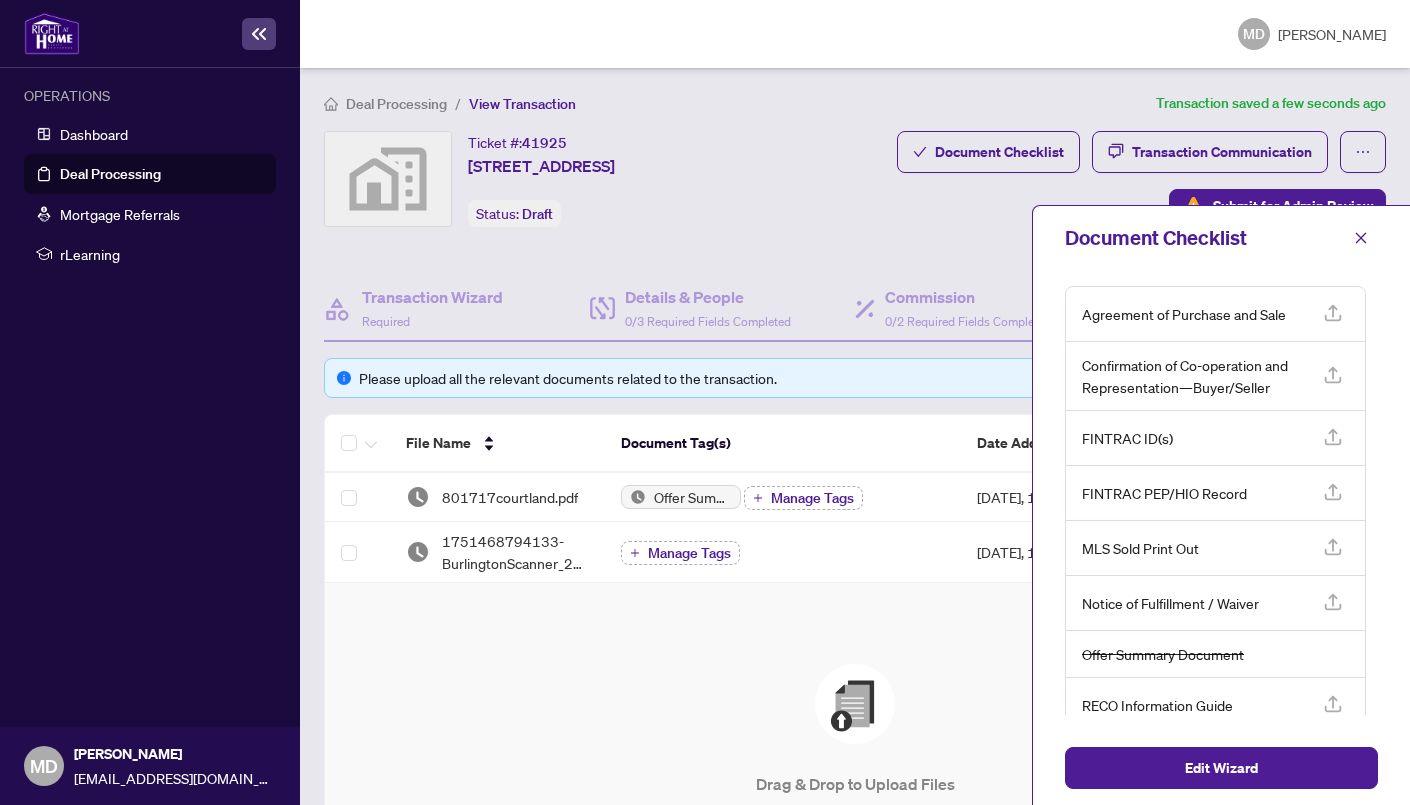 click 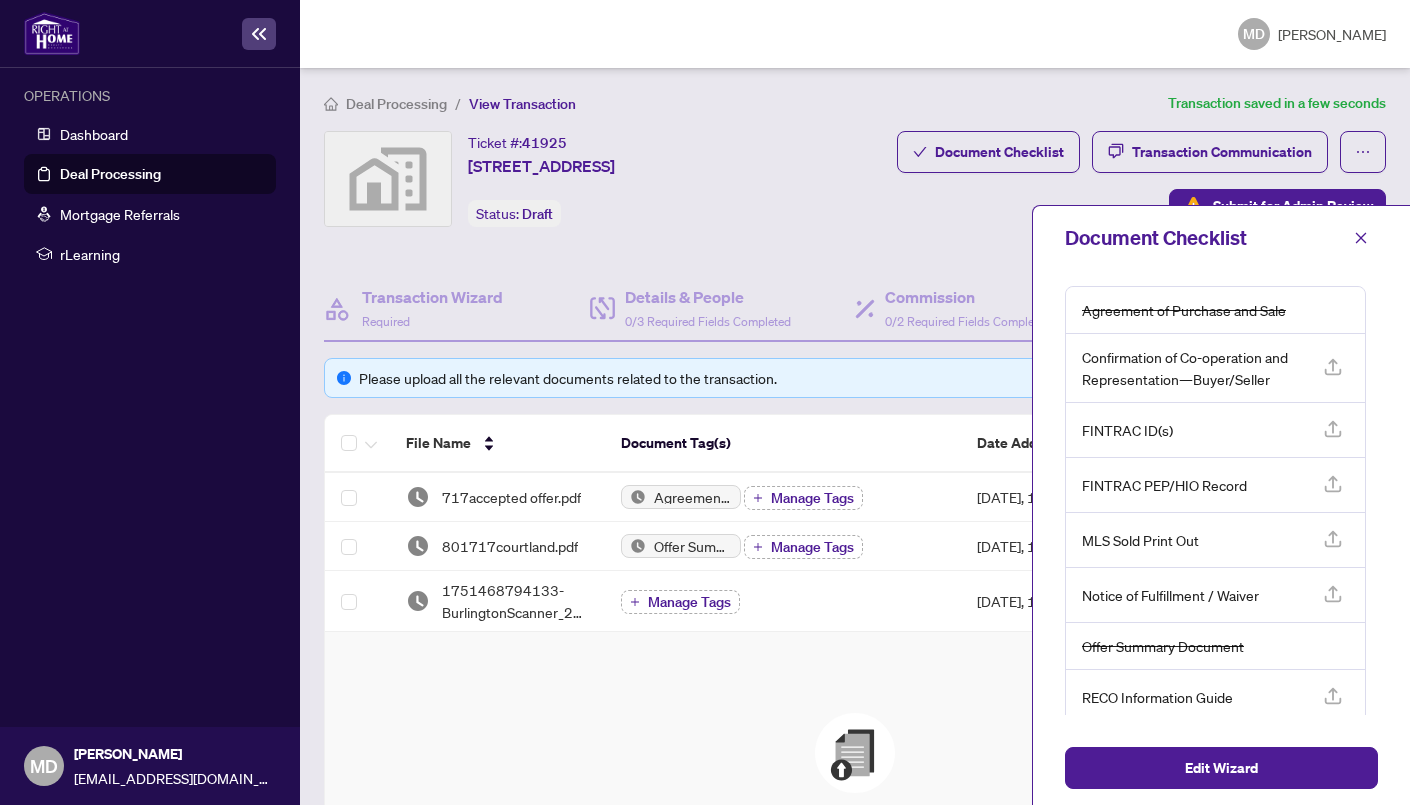 scroll, scrollTop: 56, scrollLeft: 0, axis: vertical 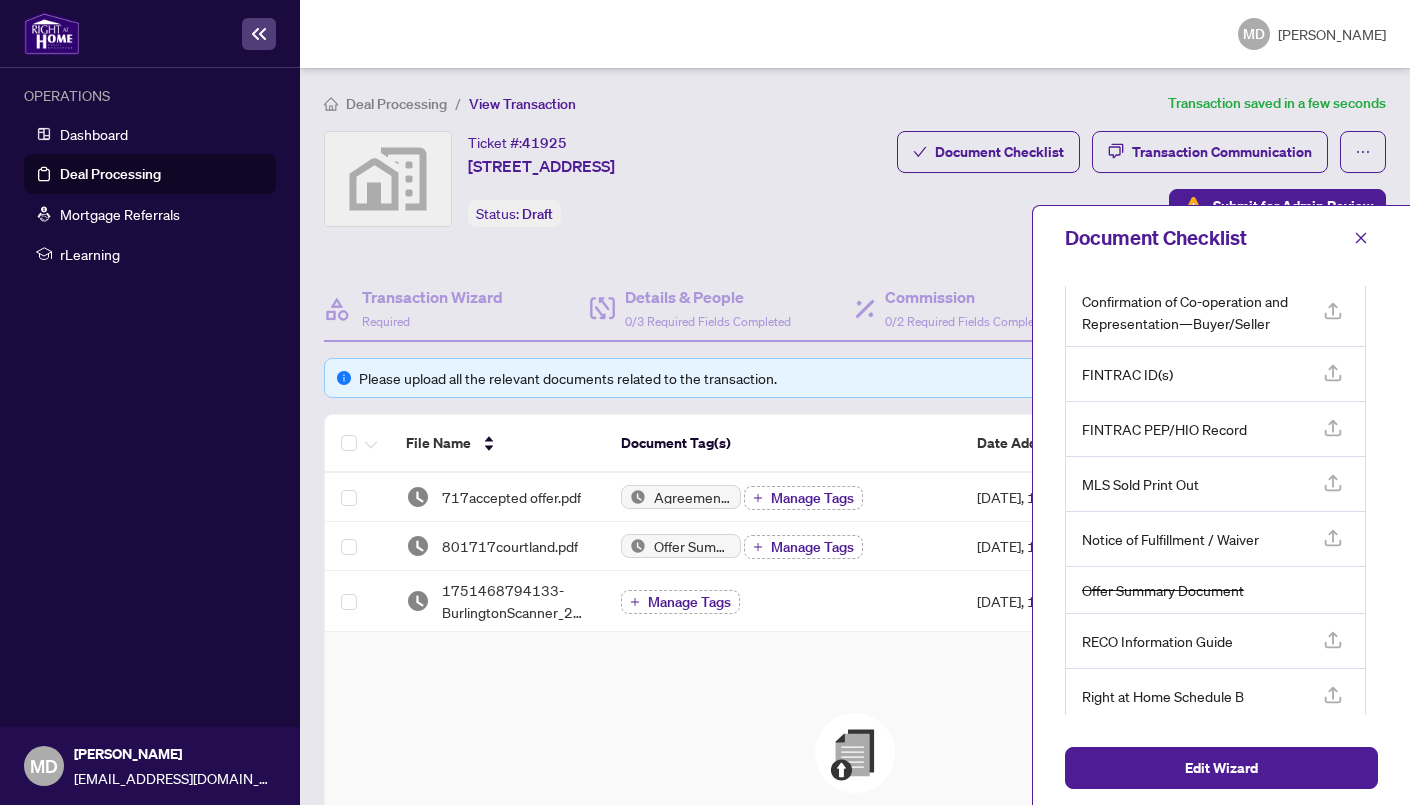 click 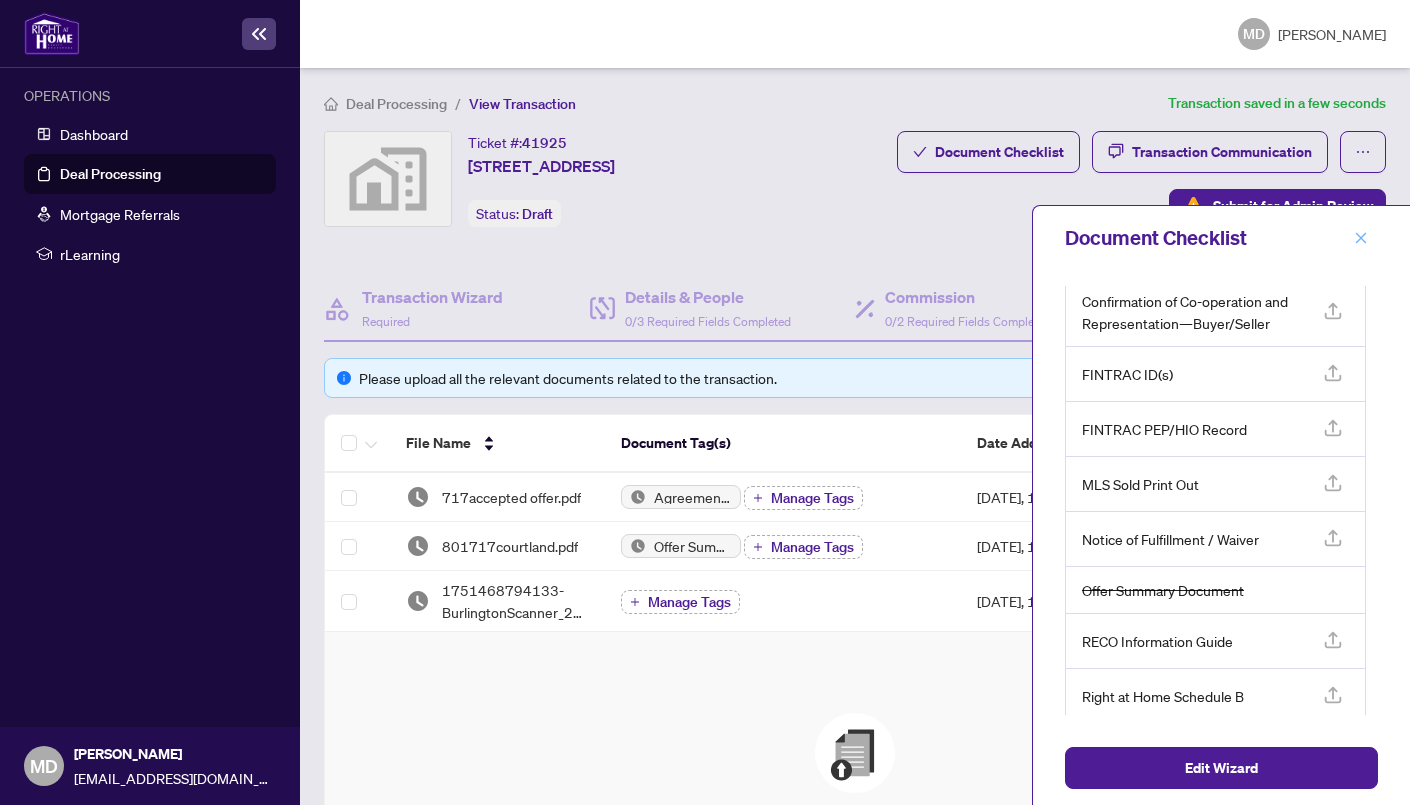 click 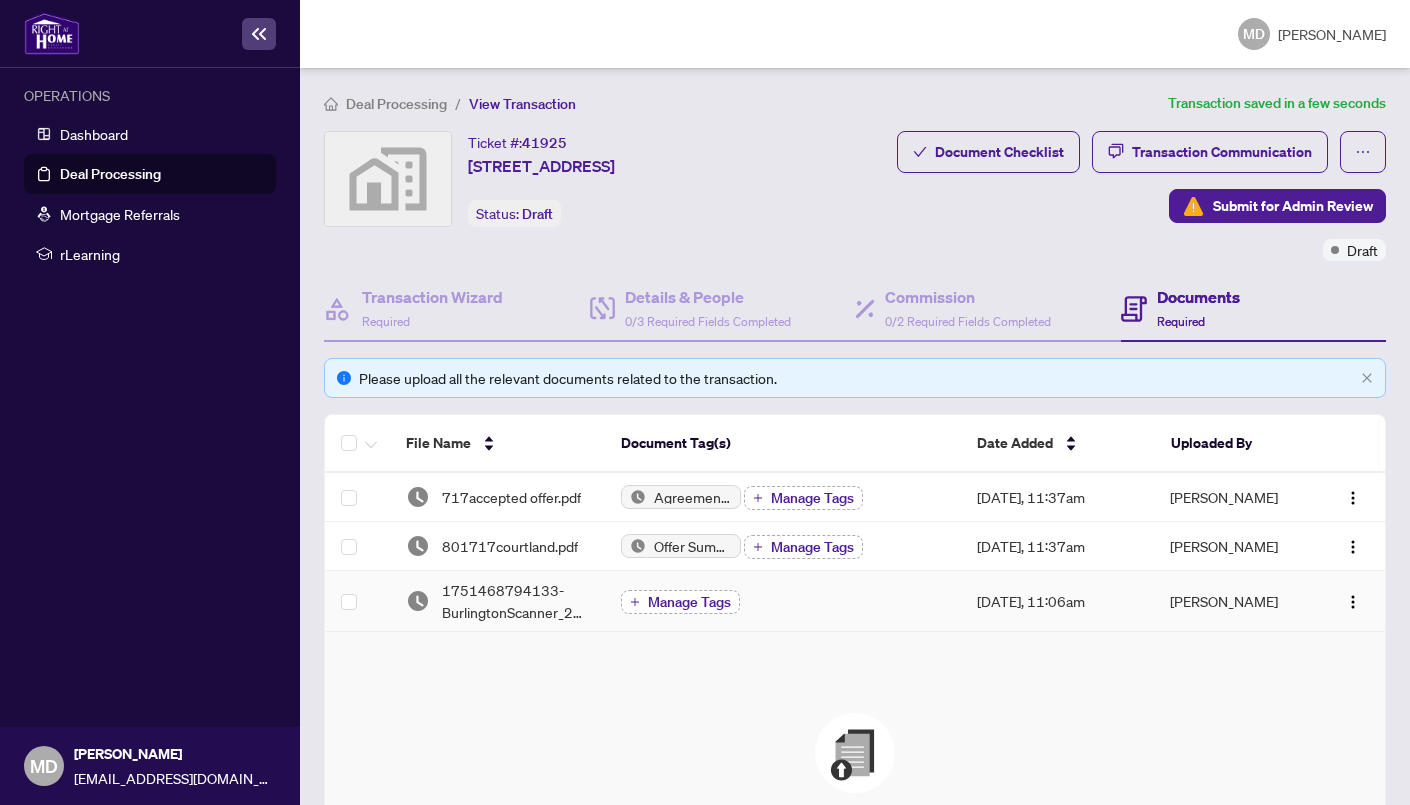click on "Manage Tags" at bounding box center (689, 602) 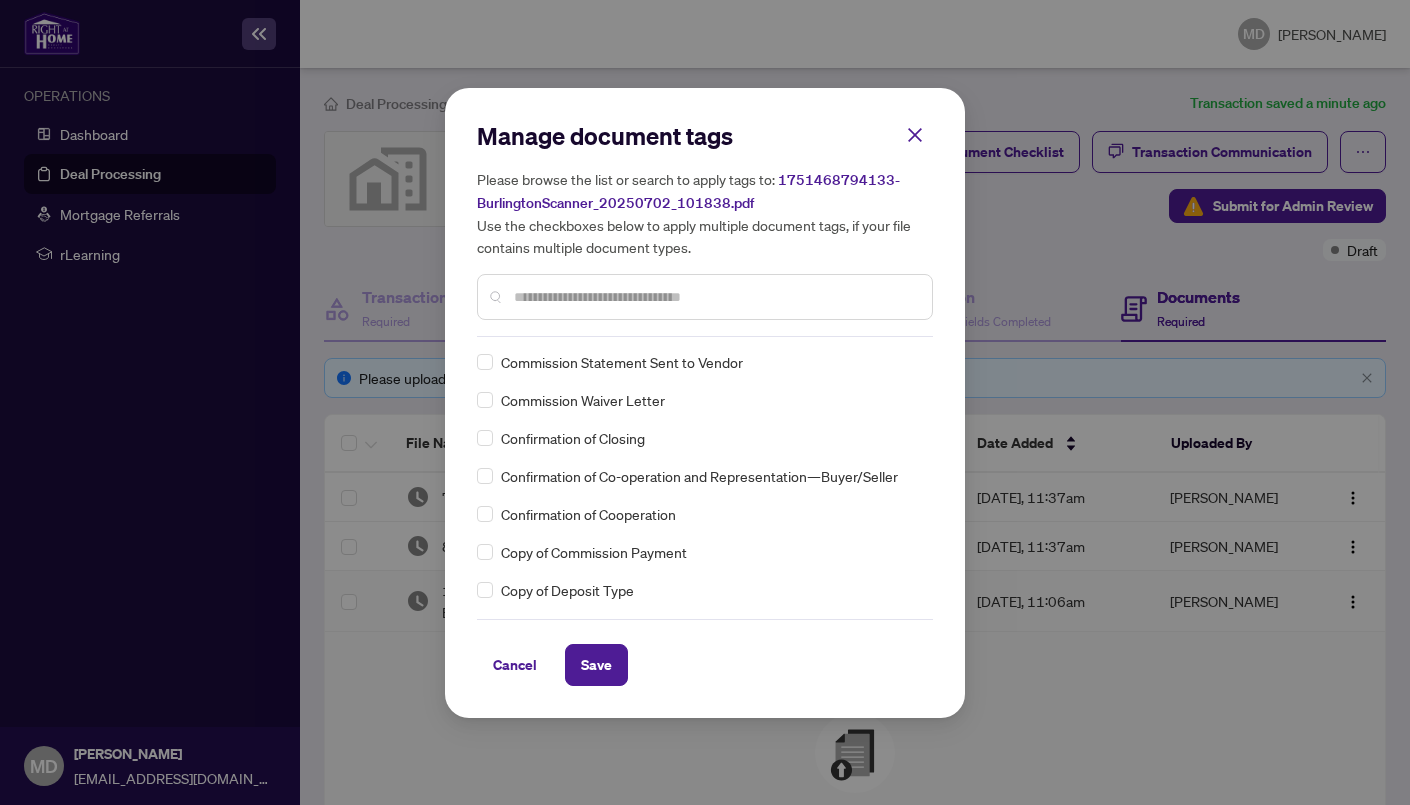 scroll, scrollTop: 1031, scrollLeft: 0, axis: vertical 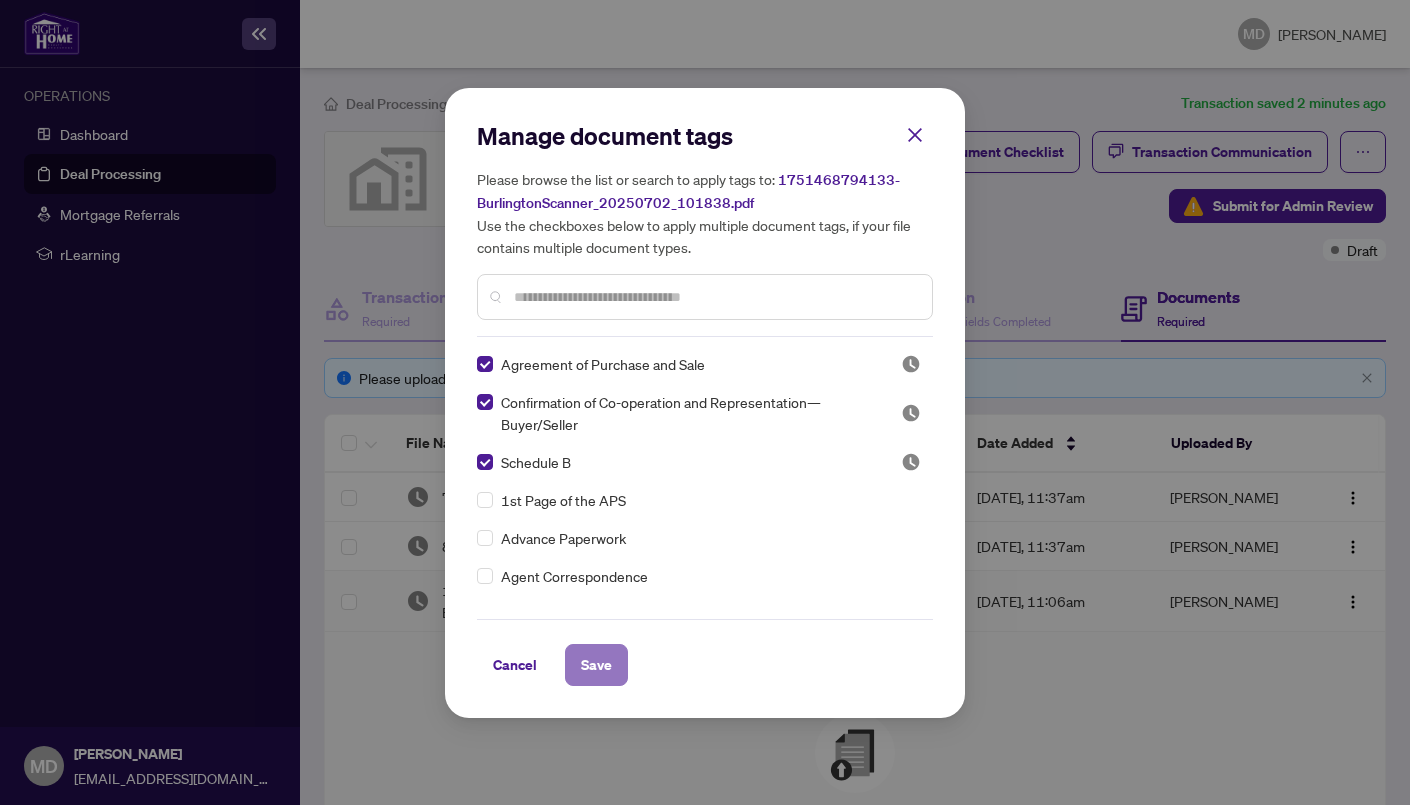 click on "Save" at bounding box center [596, 665] 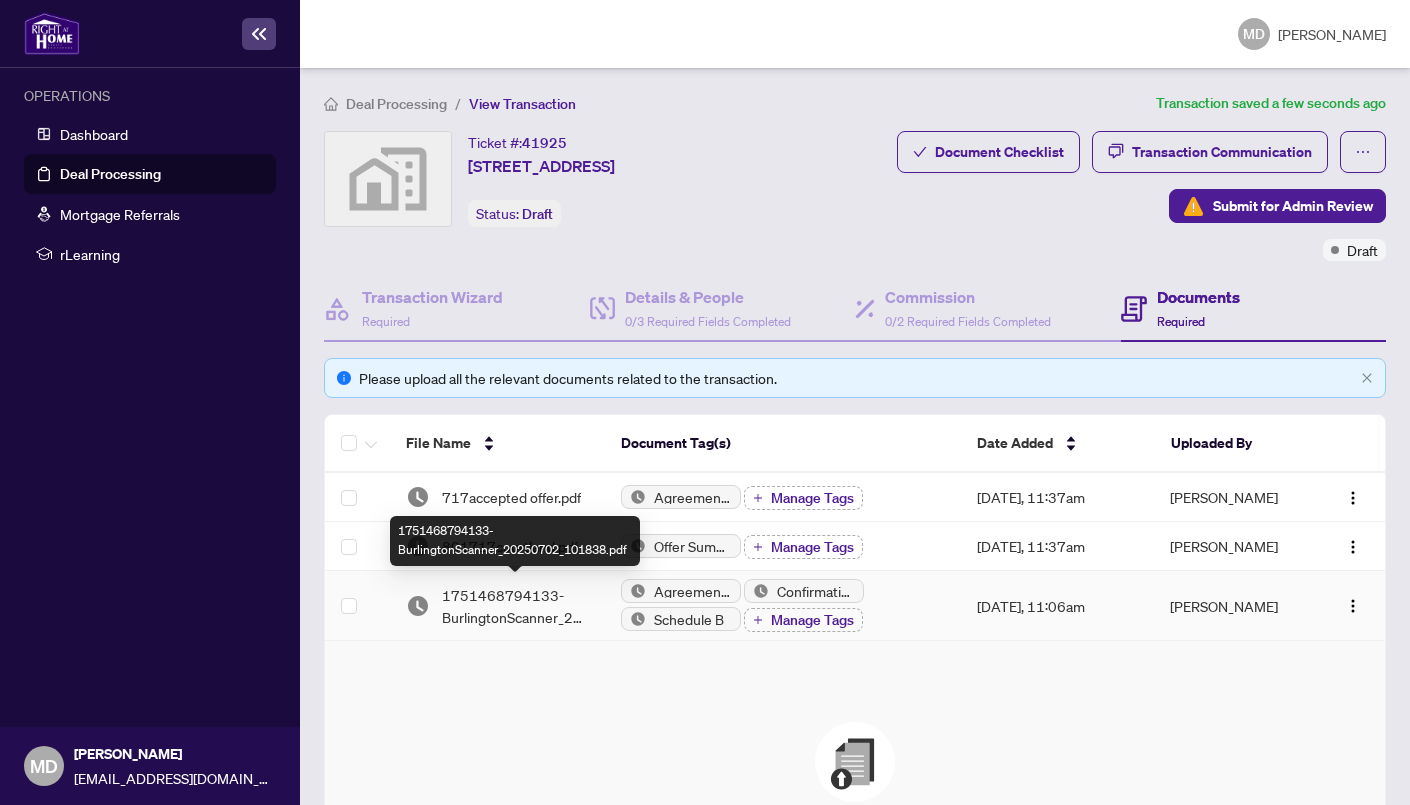 click on "1751468794133-BurlingtonScanner_20250702_101838.pdf" at bounding box center (515, 606) 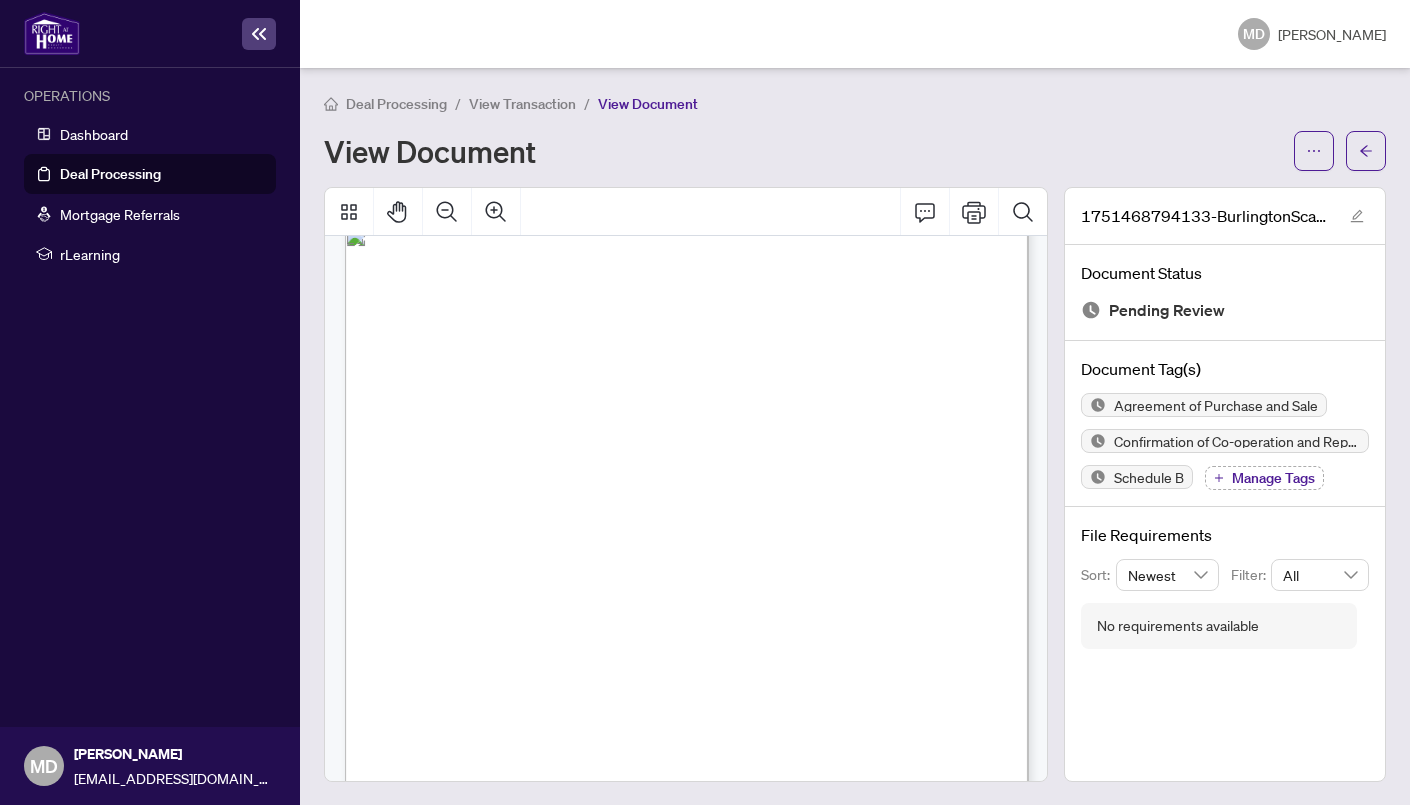 scroll, scrollTop: 0, scrollLeft: 0, axis: both 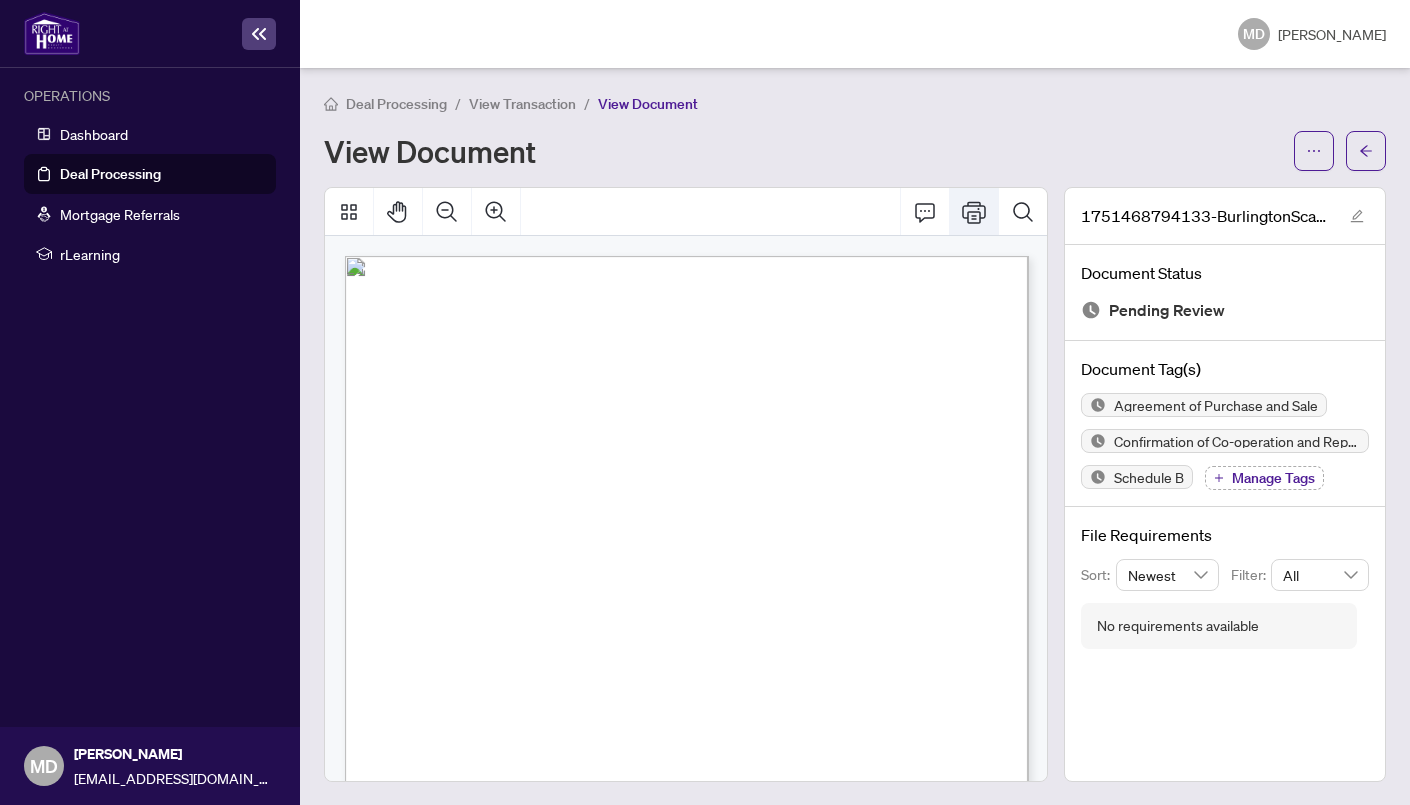 click at bounding box center [974, 212] 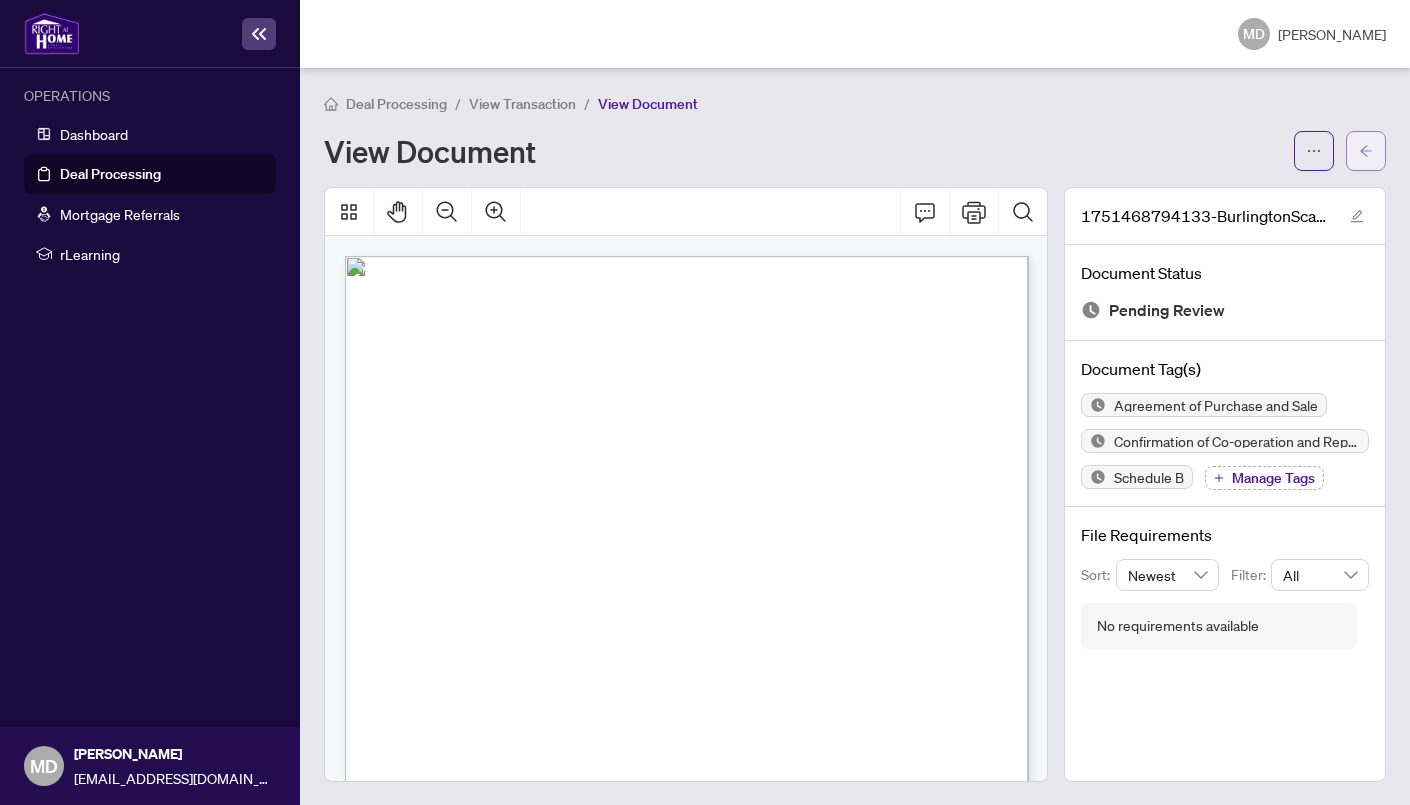 click at bounding box center [1366, 151] 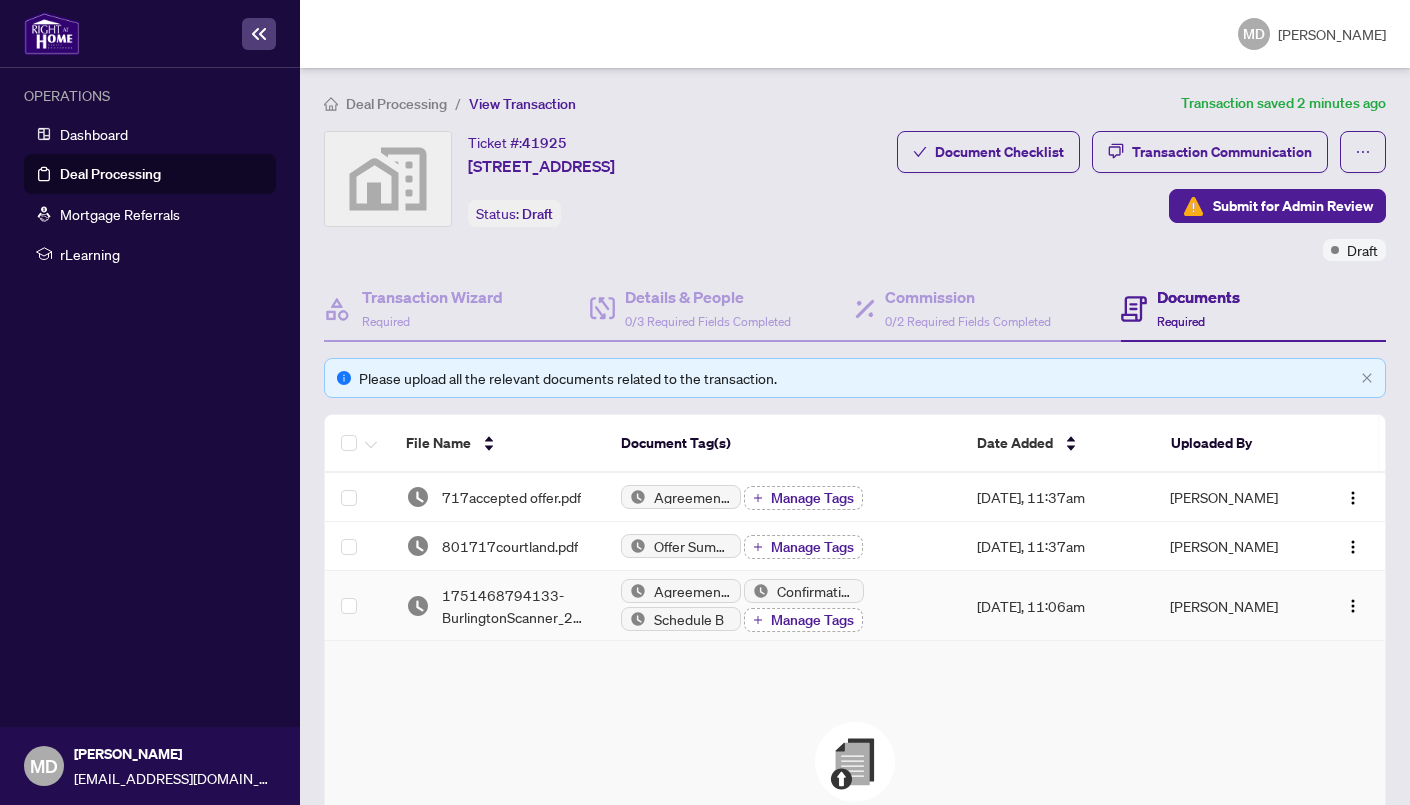 click on "Manage Tags" at bounding box center [812, 620] 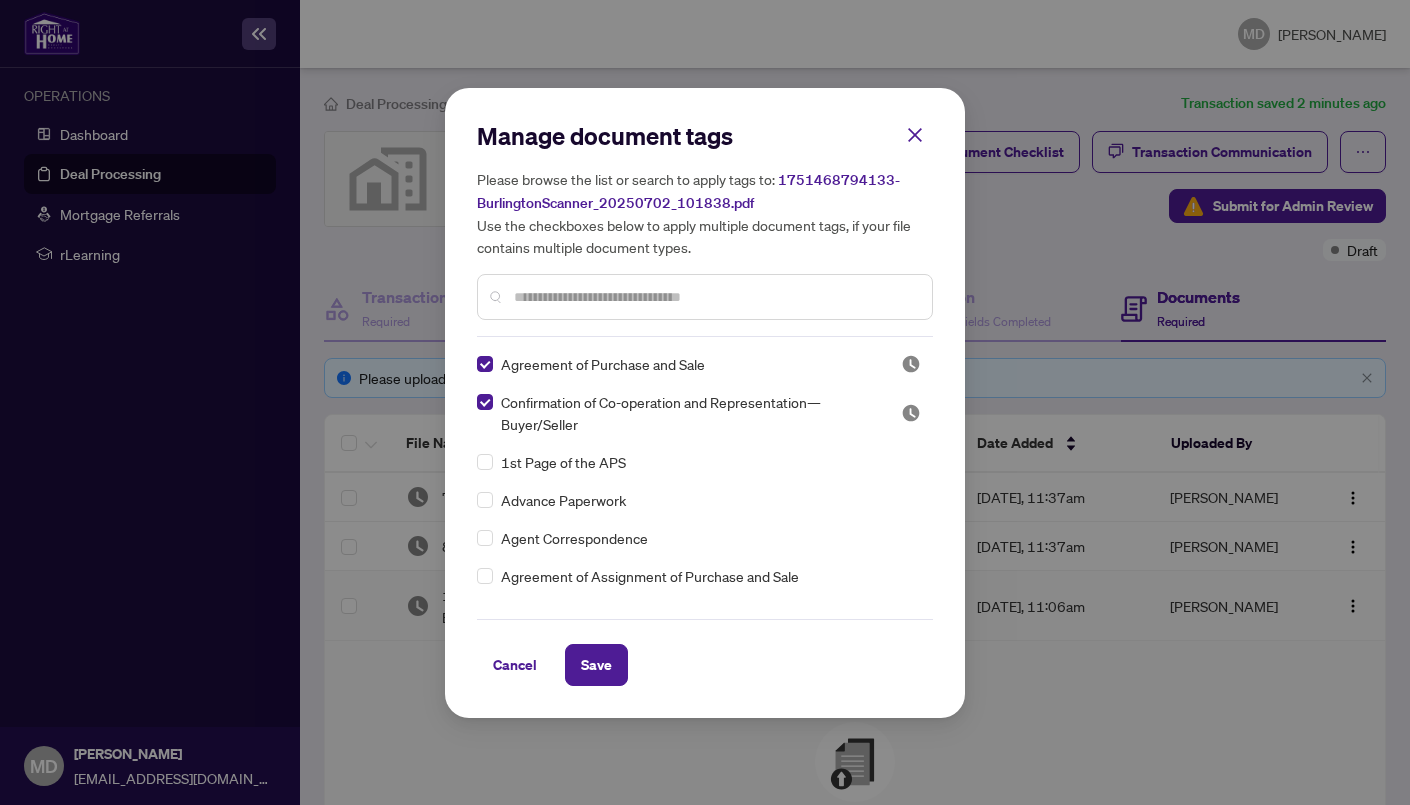 scroll, scrollTop: 0, scrollLeft: 0, axis: both 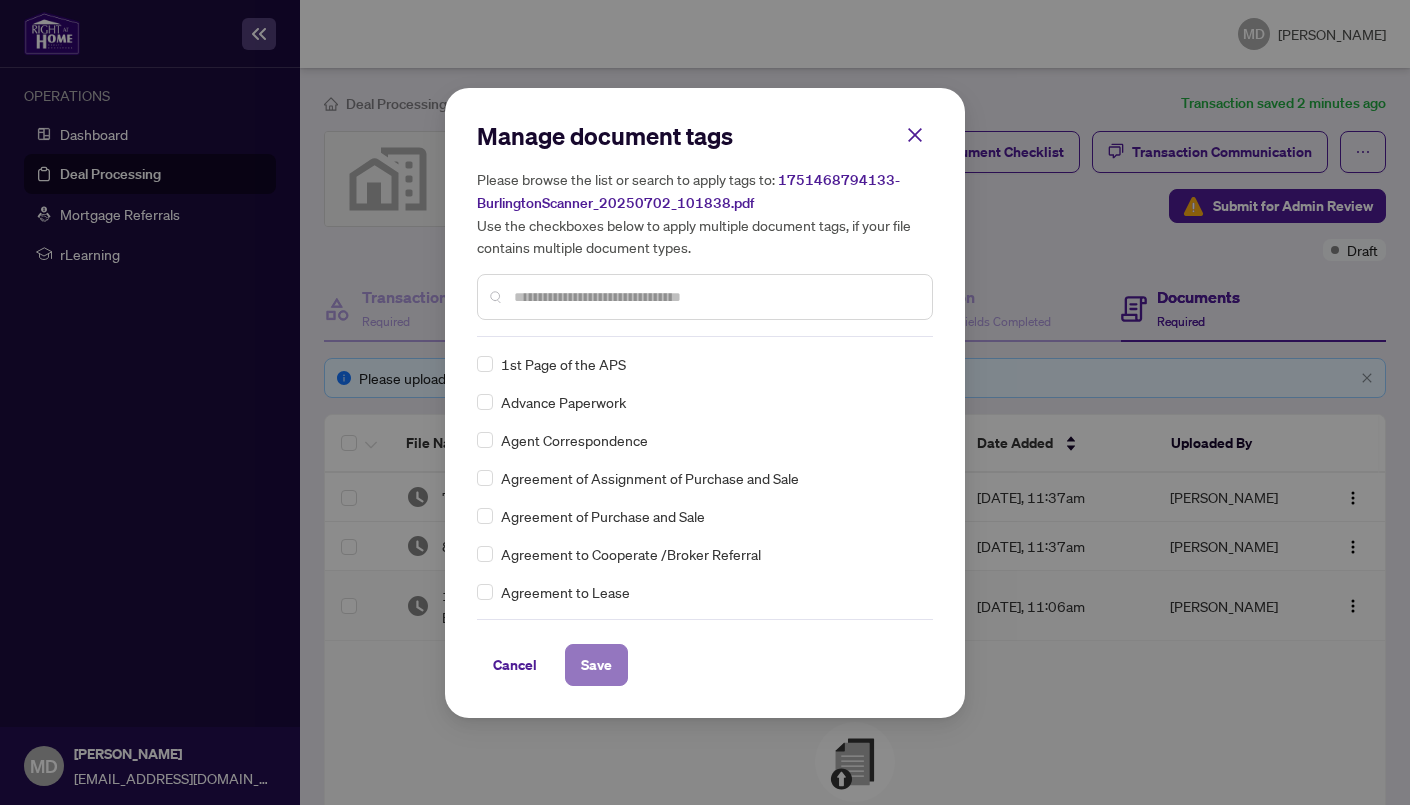 click on "Save" at bounding box center (596, 665) 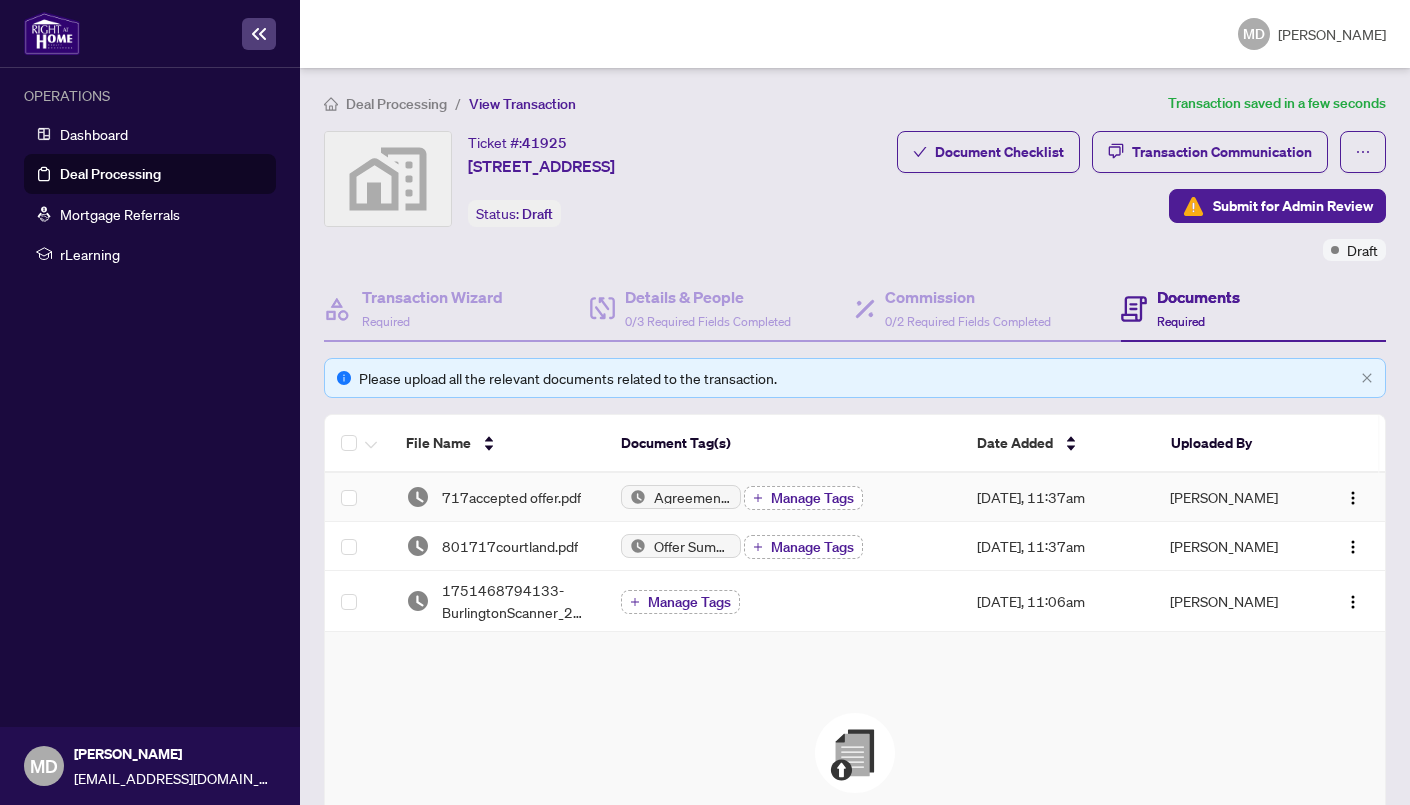 click on "Manage Tags" at bounding box center [812, 498] 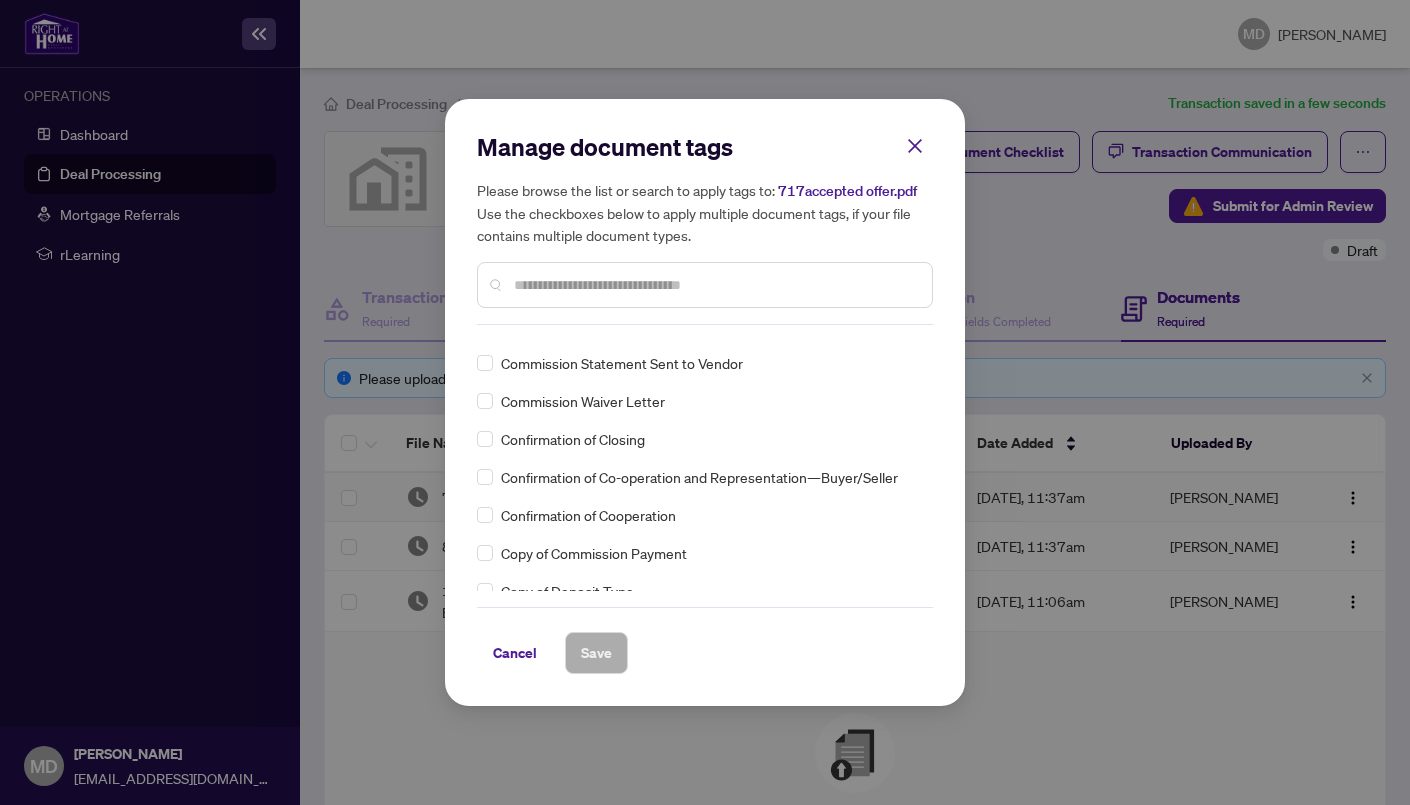 scroll, scrollTop: 1016, scrollLeft: 0, axis: vertical 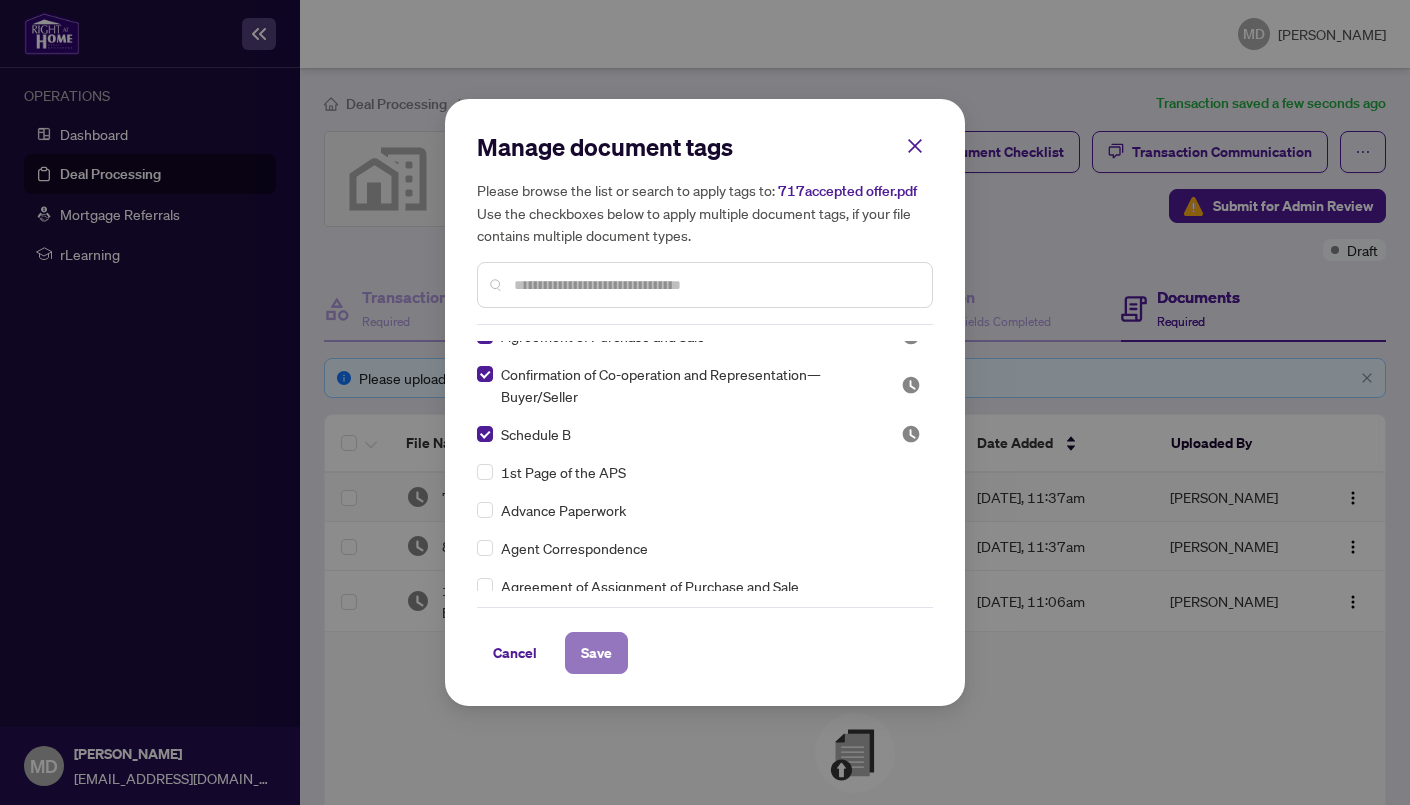 click on "Save" at bounding box center (596, 653) 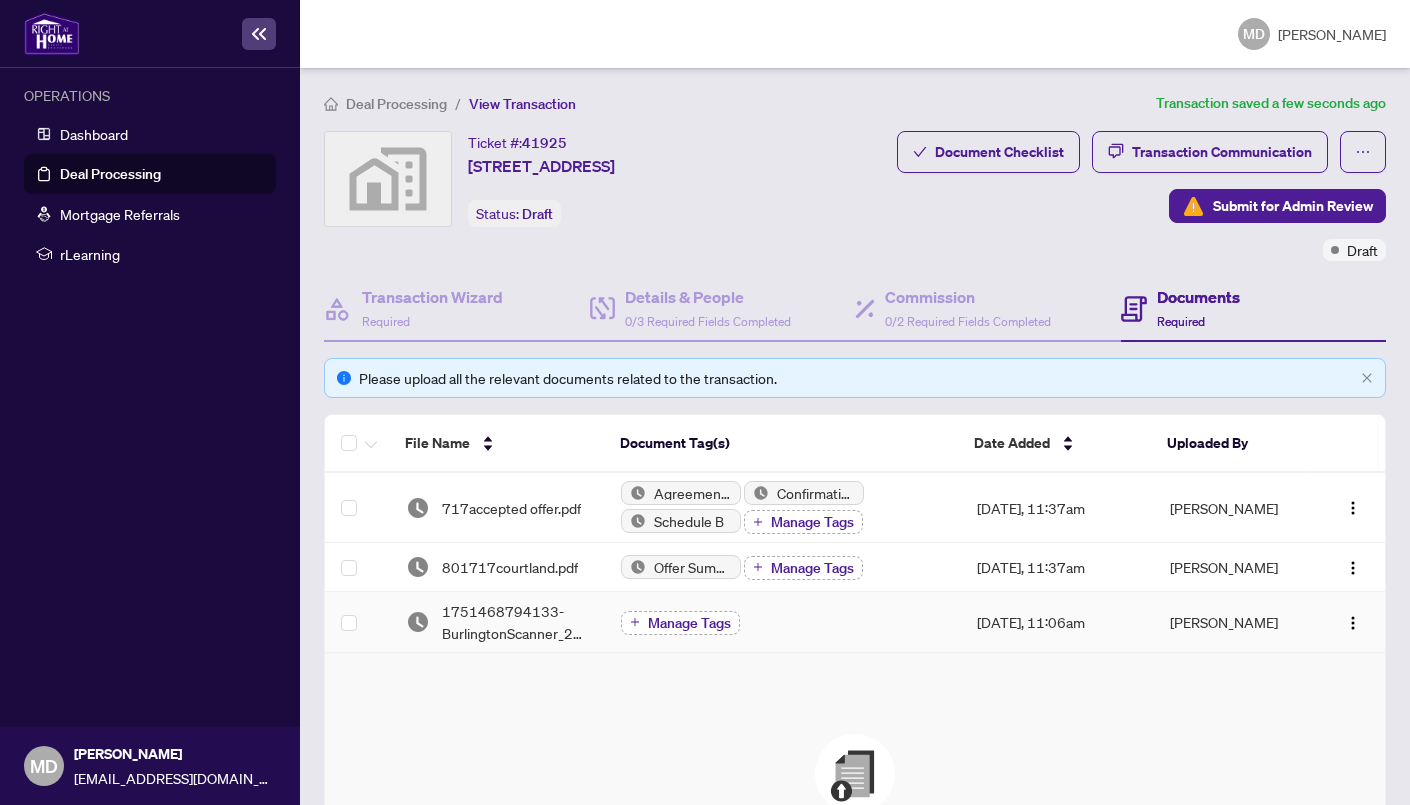 click on "Manage Tags" at bounding box center [680, 623] 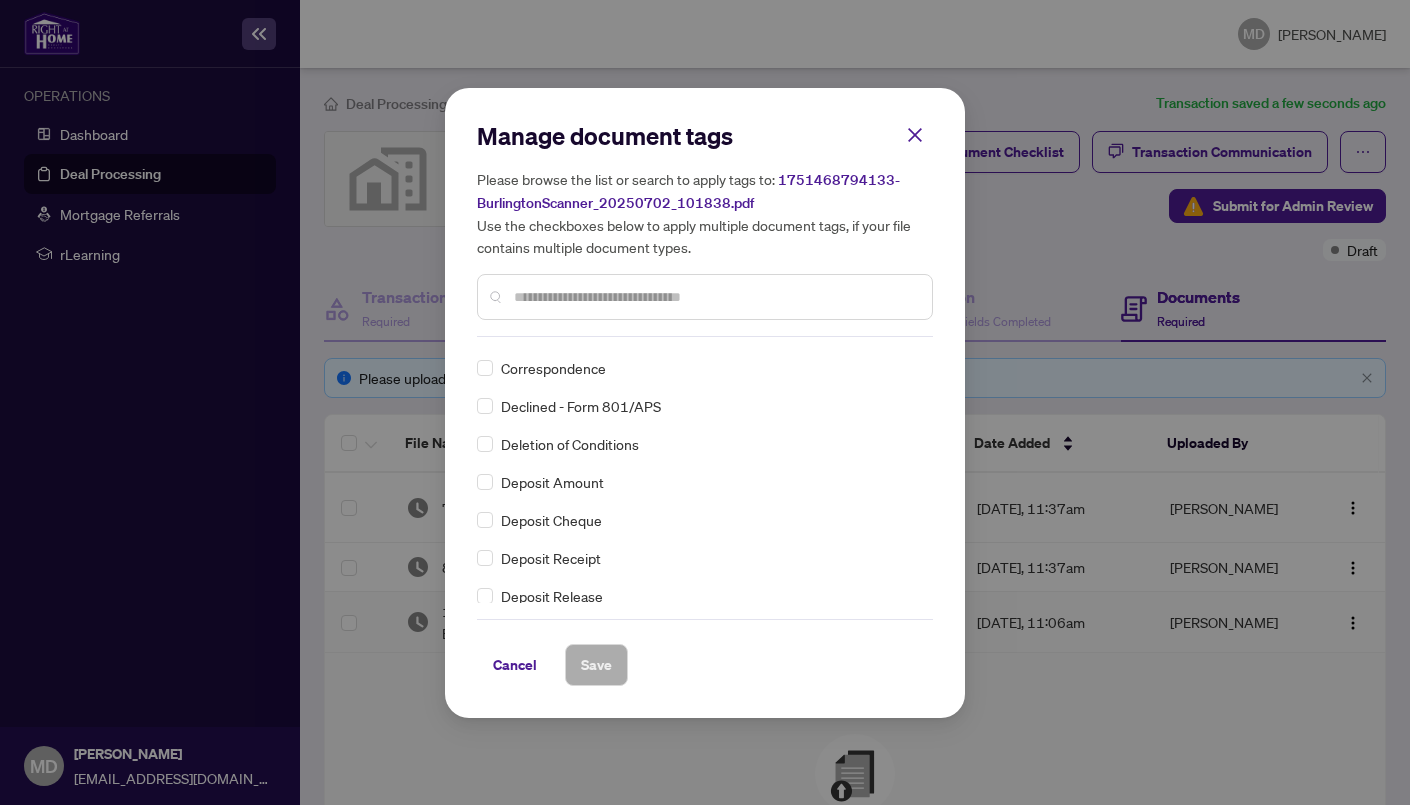 scroll, scrollTop: 1327, scrollLeft: 0, axis: vertical 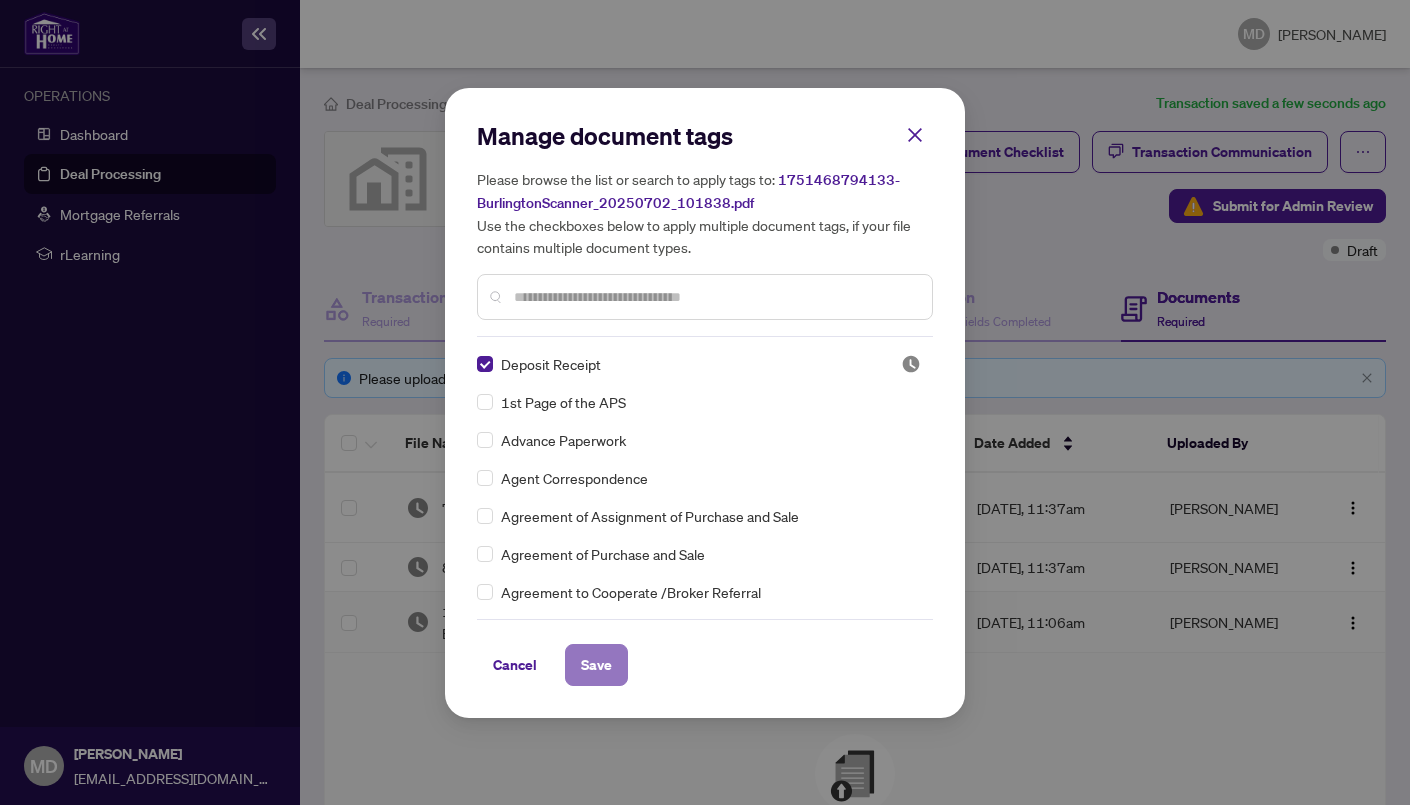 click on "Save" at bounding box center [596, 665] 